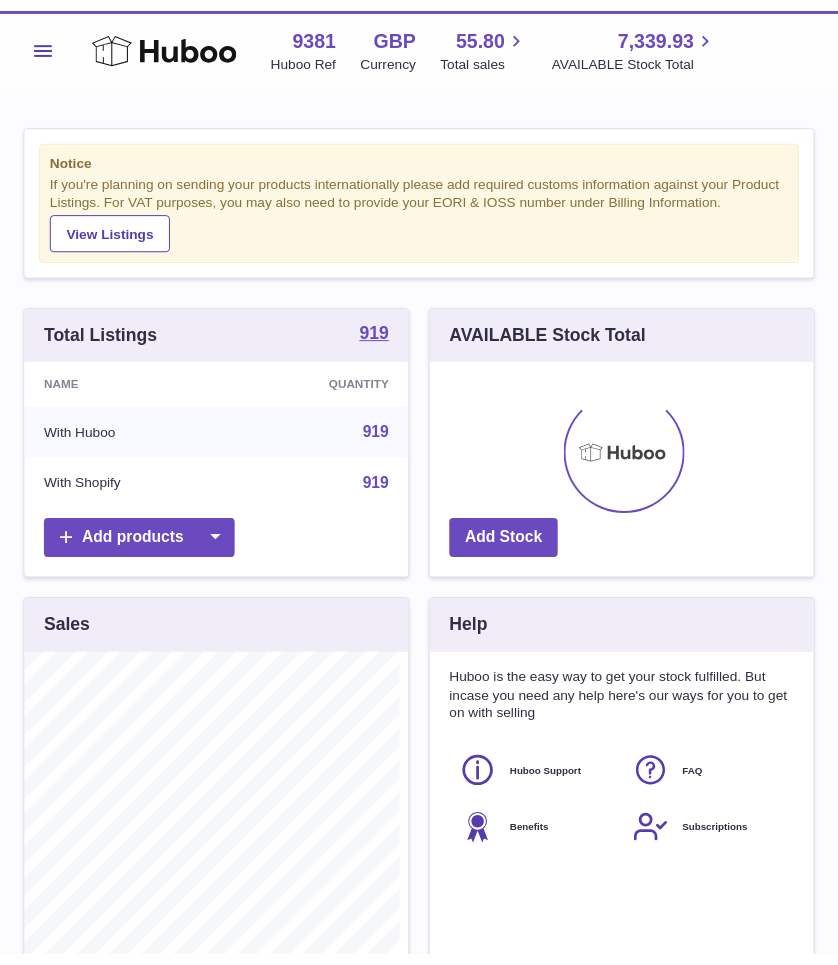 scroll, scrollTop: 0, scrollLeft: 0, axis: both 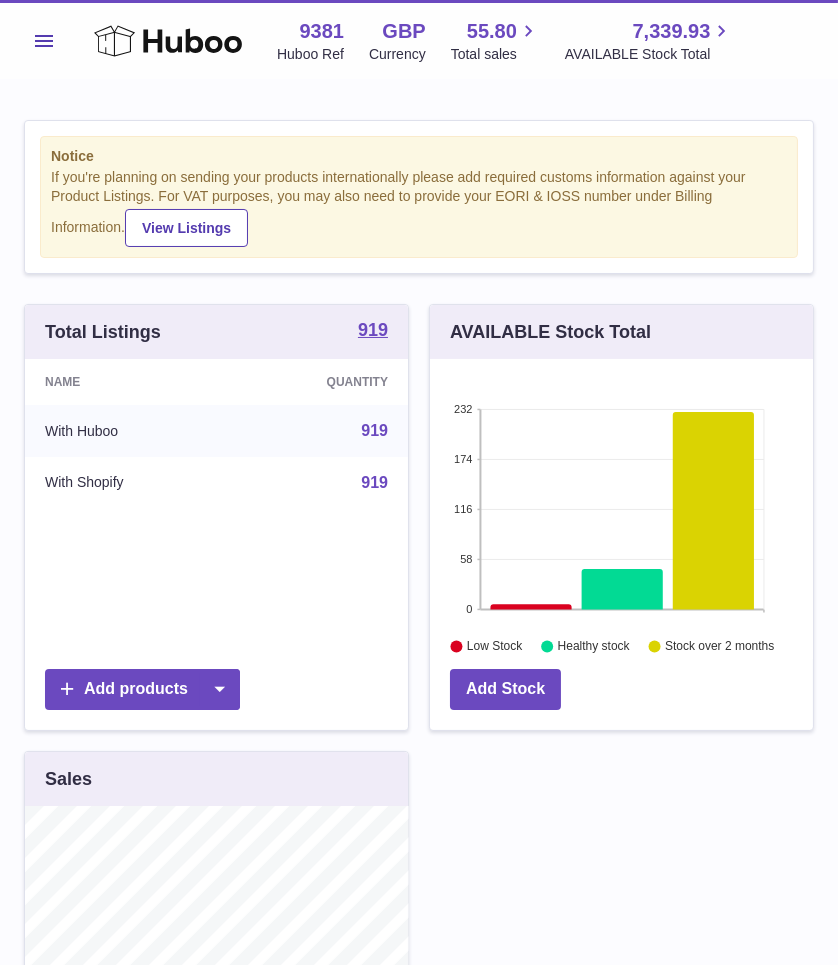 click on "Menu" at bounding box center [44, 41] 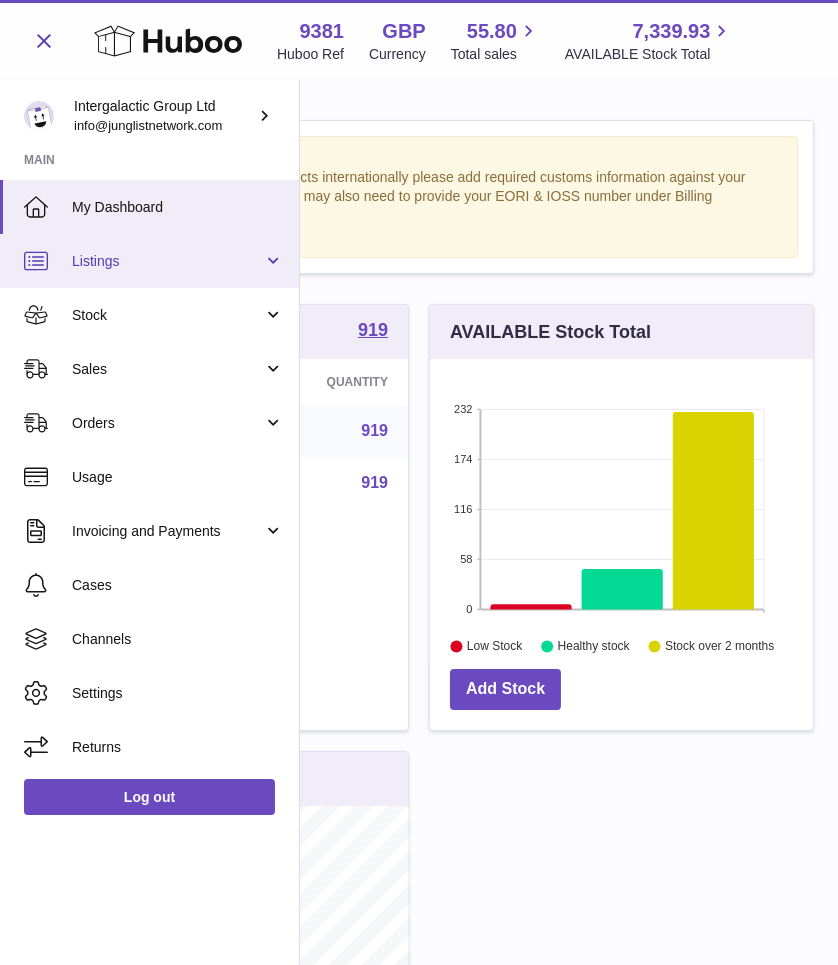 click on "Listings" at bounding box center (167, 261) 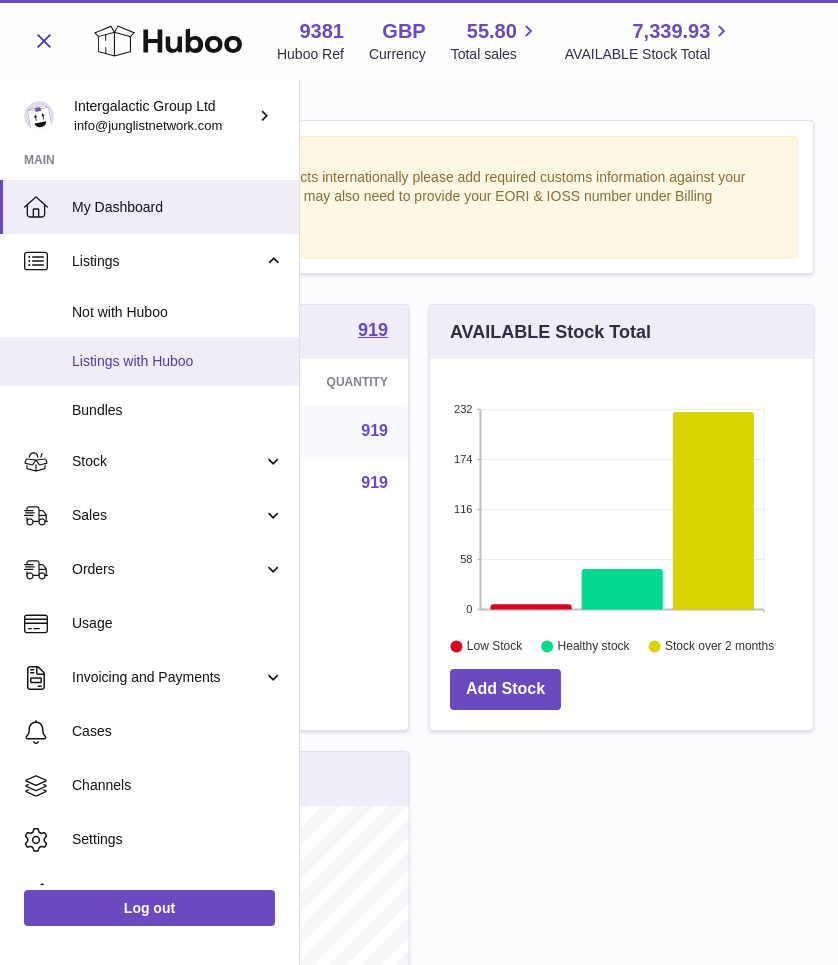 click on "Listings with Huboo" at bounding box center [178, 361] 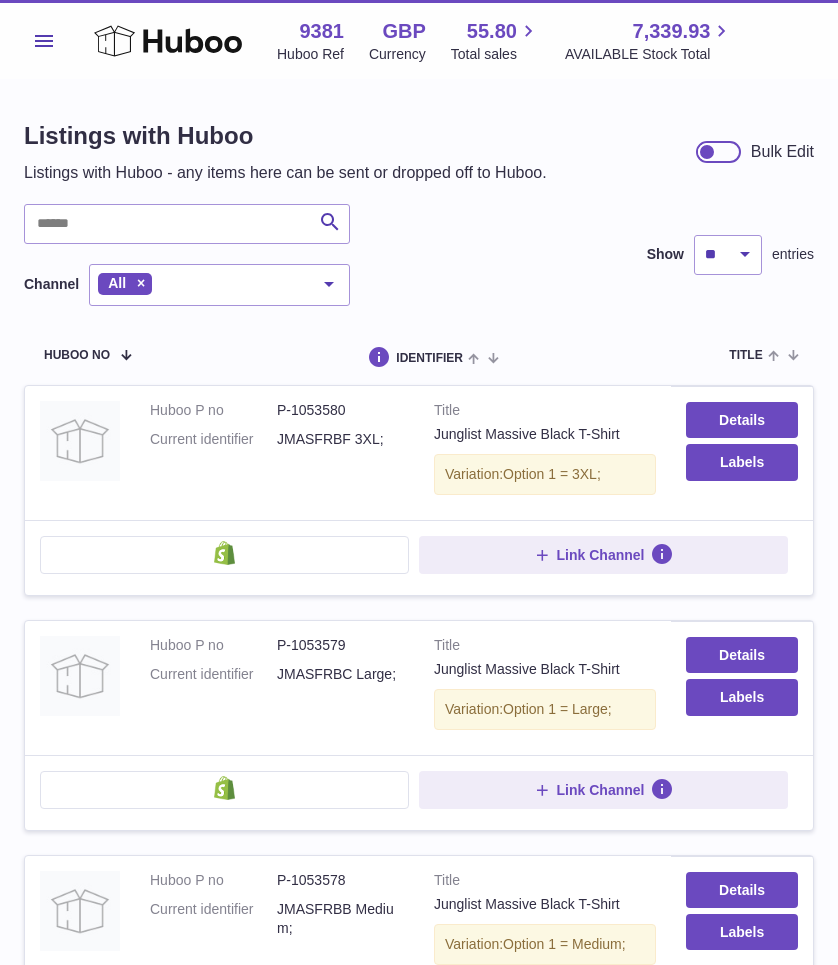 scroll, scrollTop: 0, scrollLeft: 0, axis: both 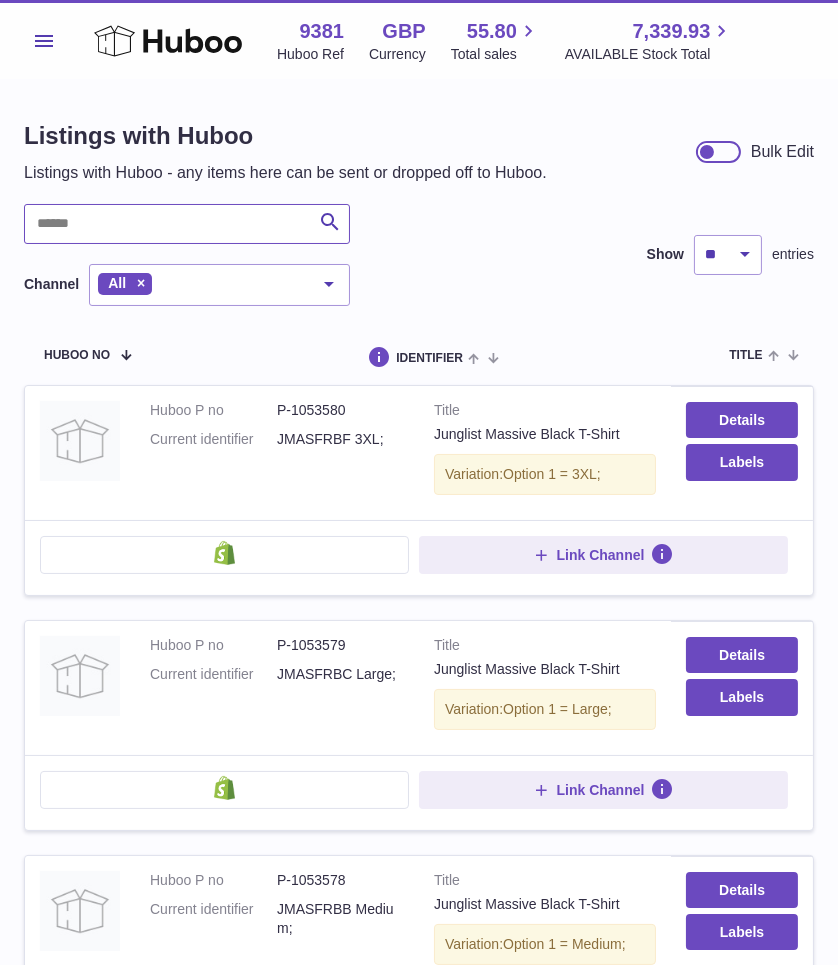click at bounding box center [187, 224] 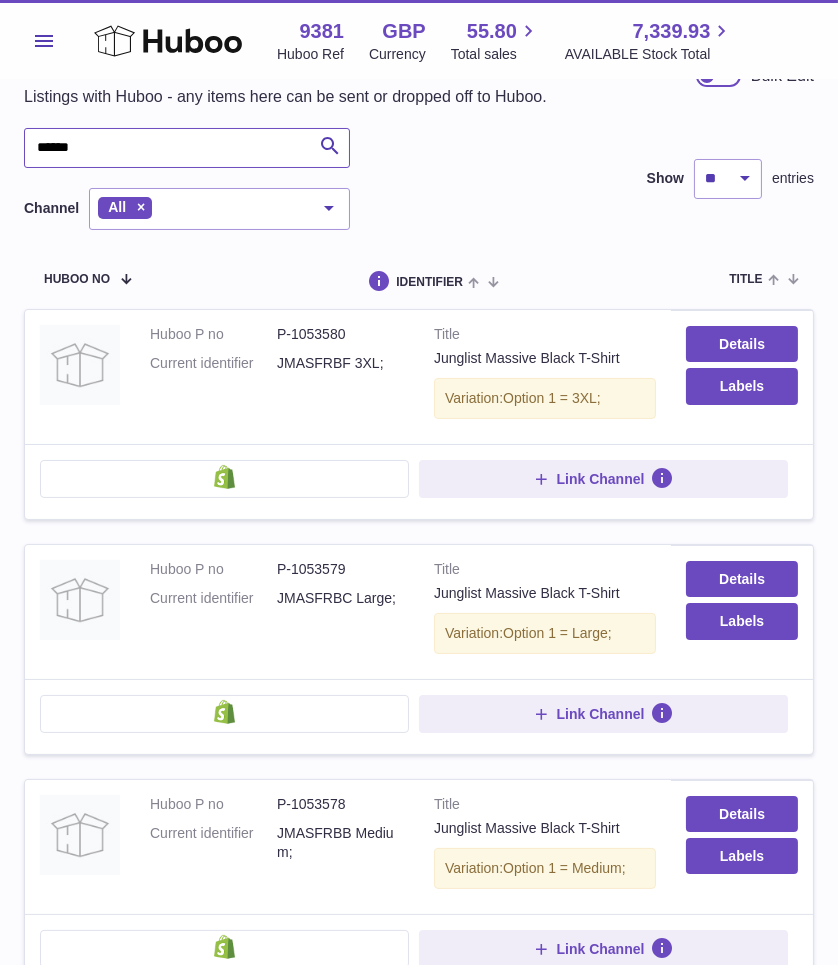 scroll, scrollTop: 74, scrollLeft: 0, axis: vertical 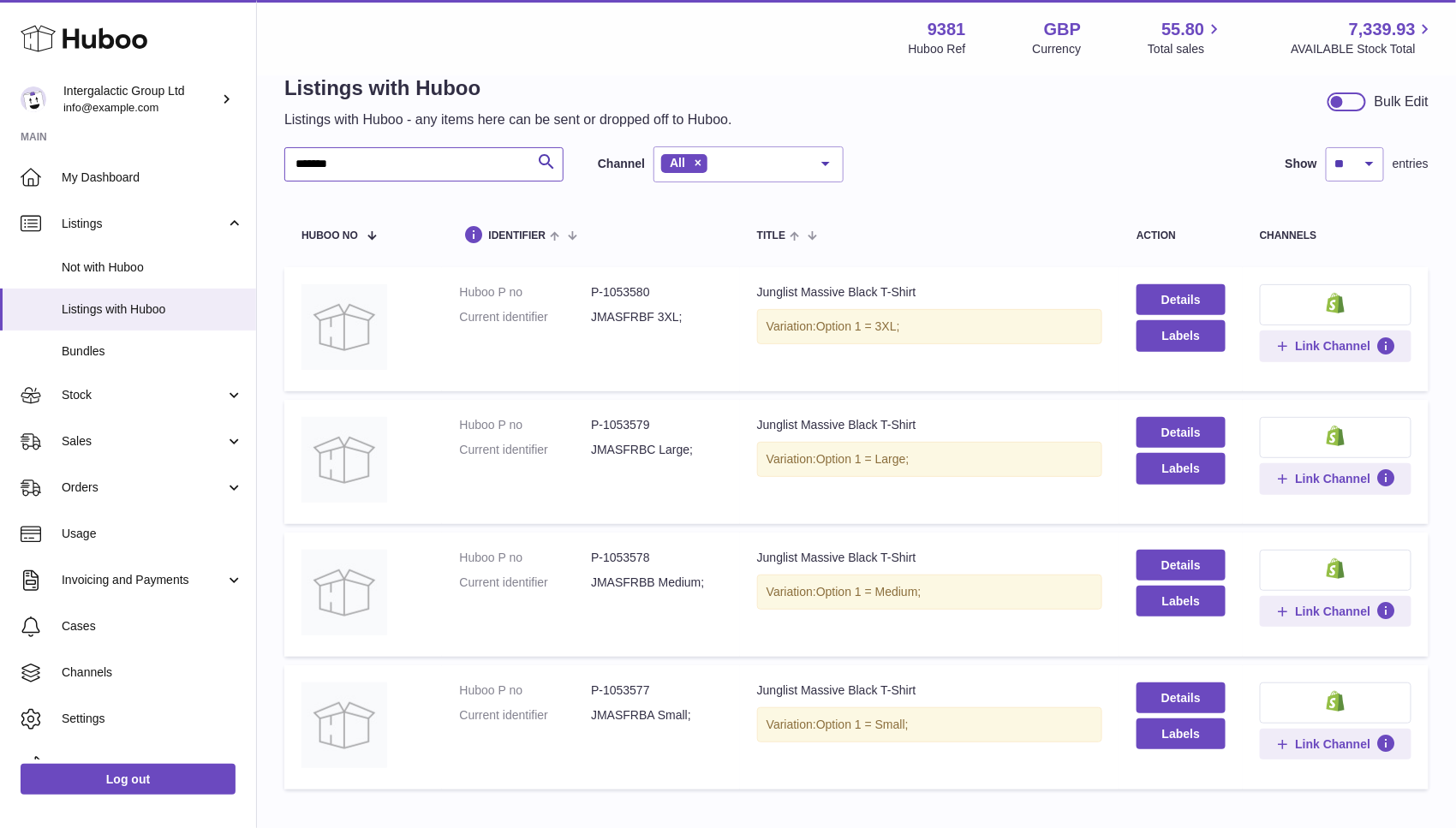 type on "*******" 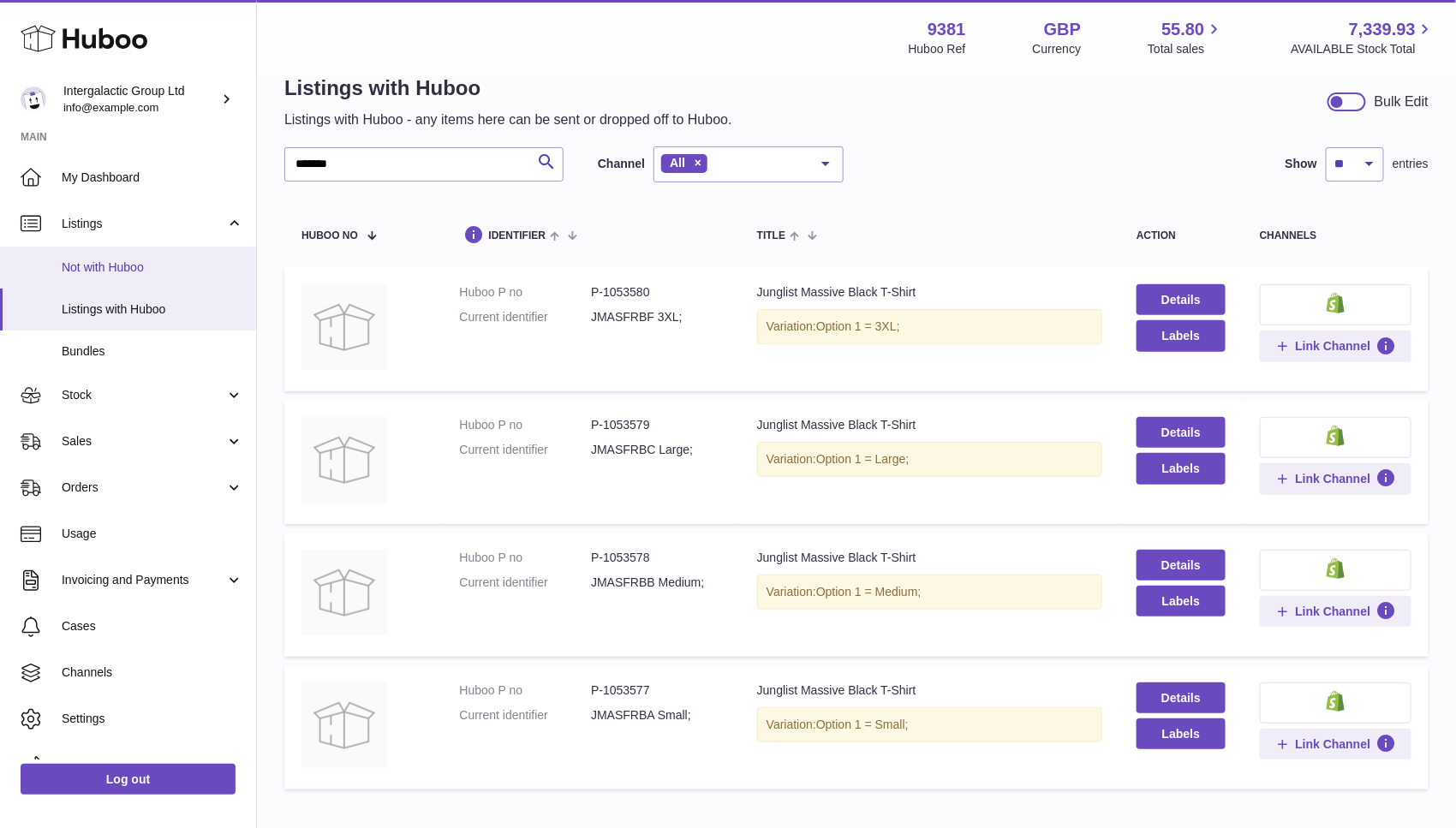 click on "Not with Huboo" at bounding box center (152, 267) 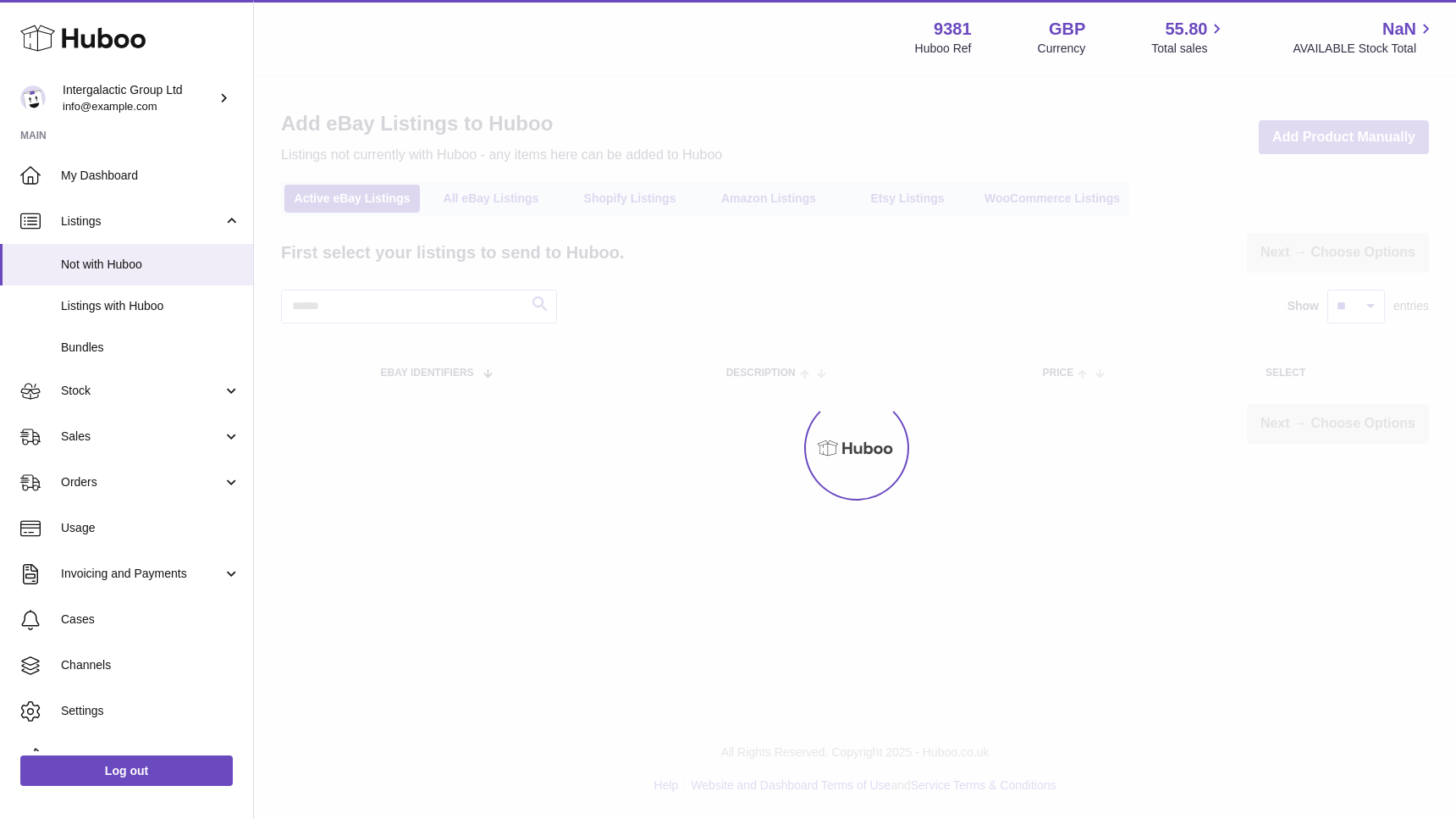 scroll, scrollTop: 0, scrollLeft: 0, axis: both 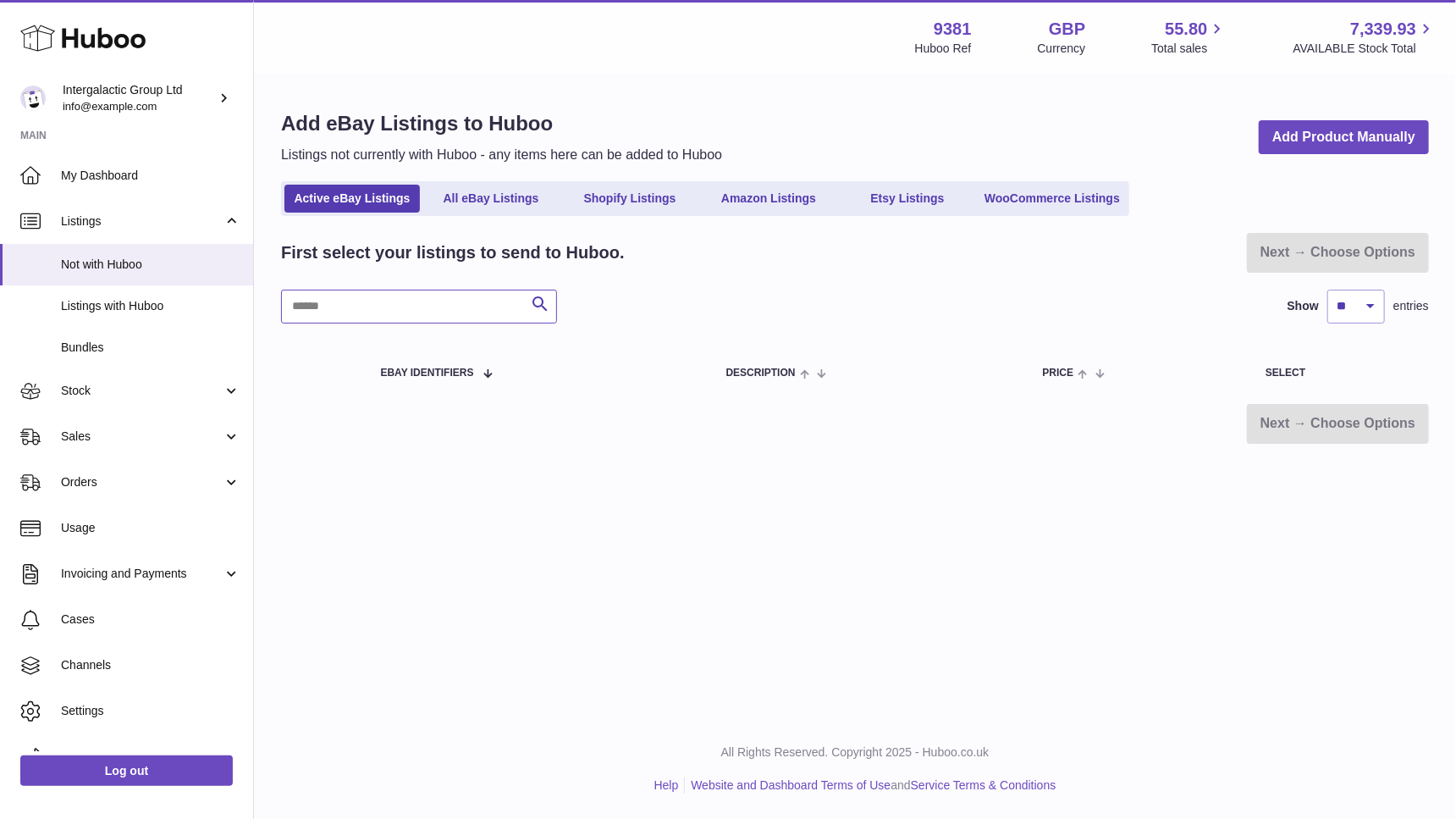 click at bounding box center (419, 307) 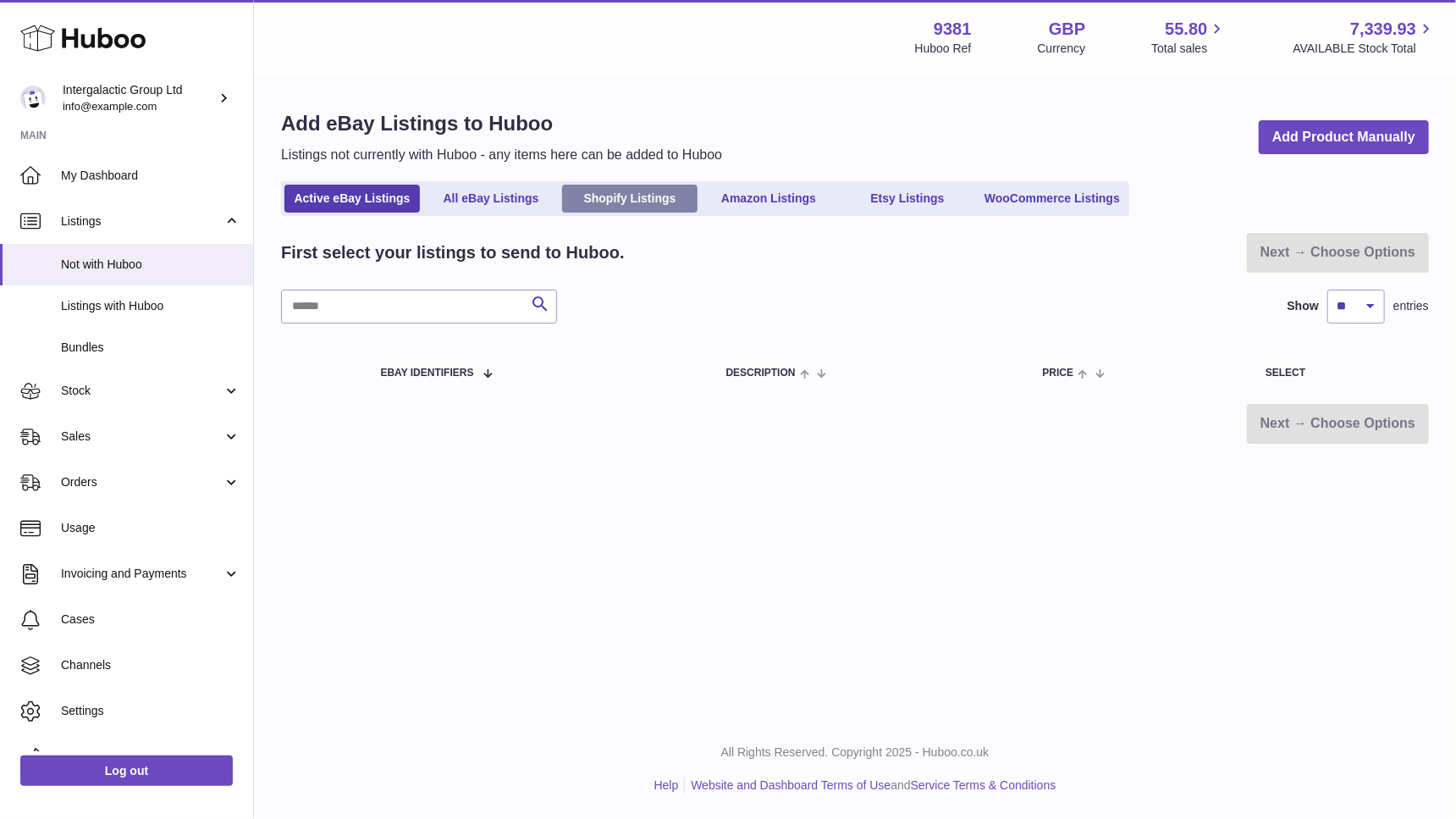 click on "Shopify Listings" at bounding box center [630, 198] 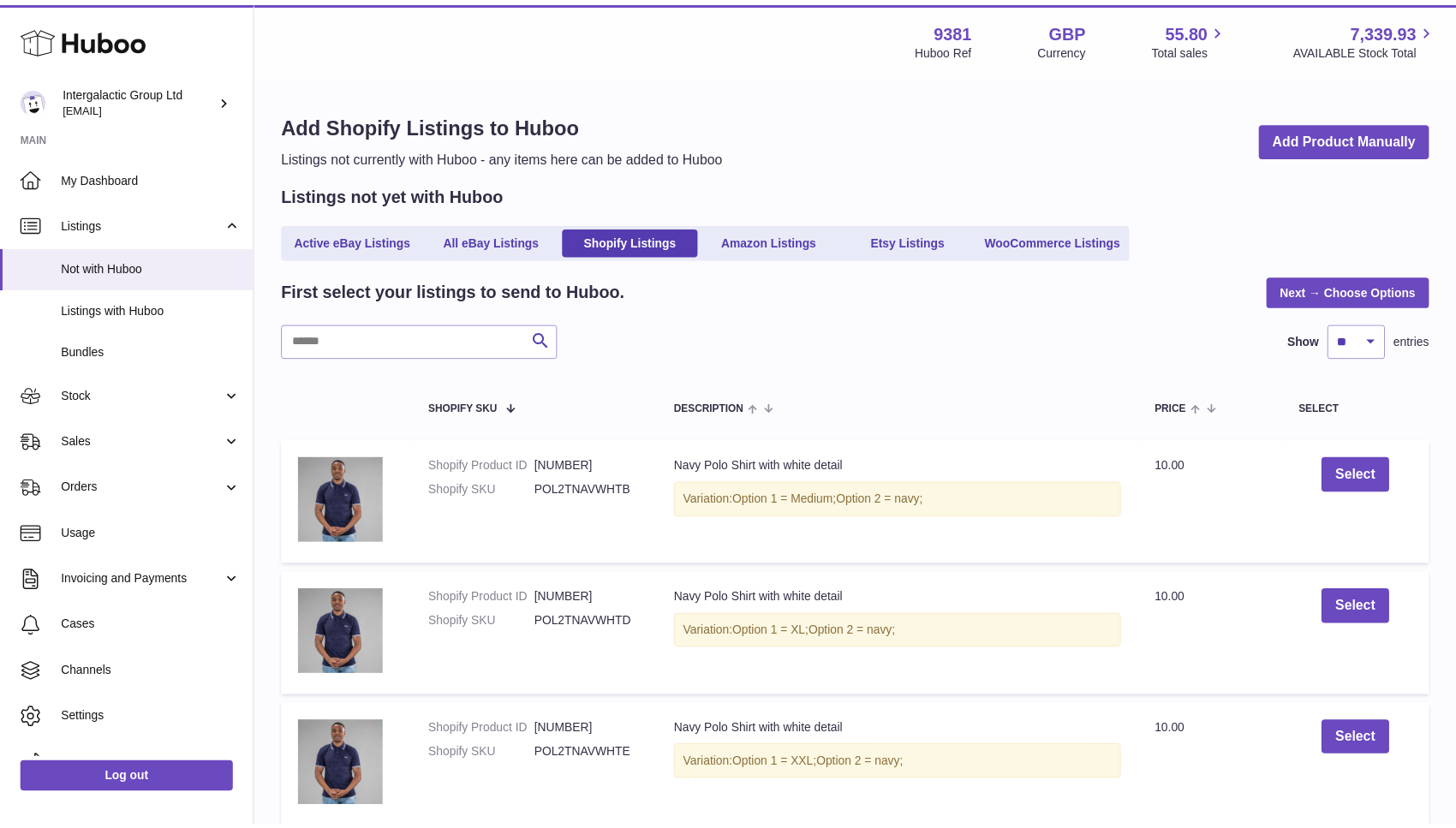 scroll, scrollTop: 0, scrollLeft: 0, axis: both 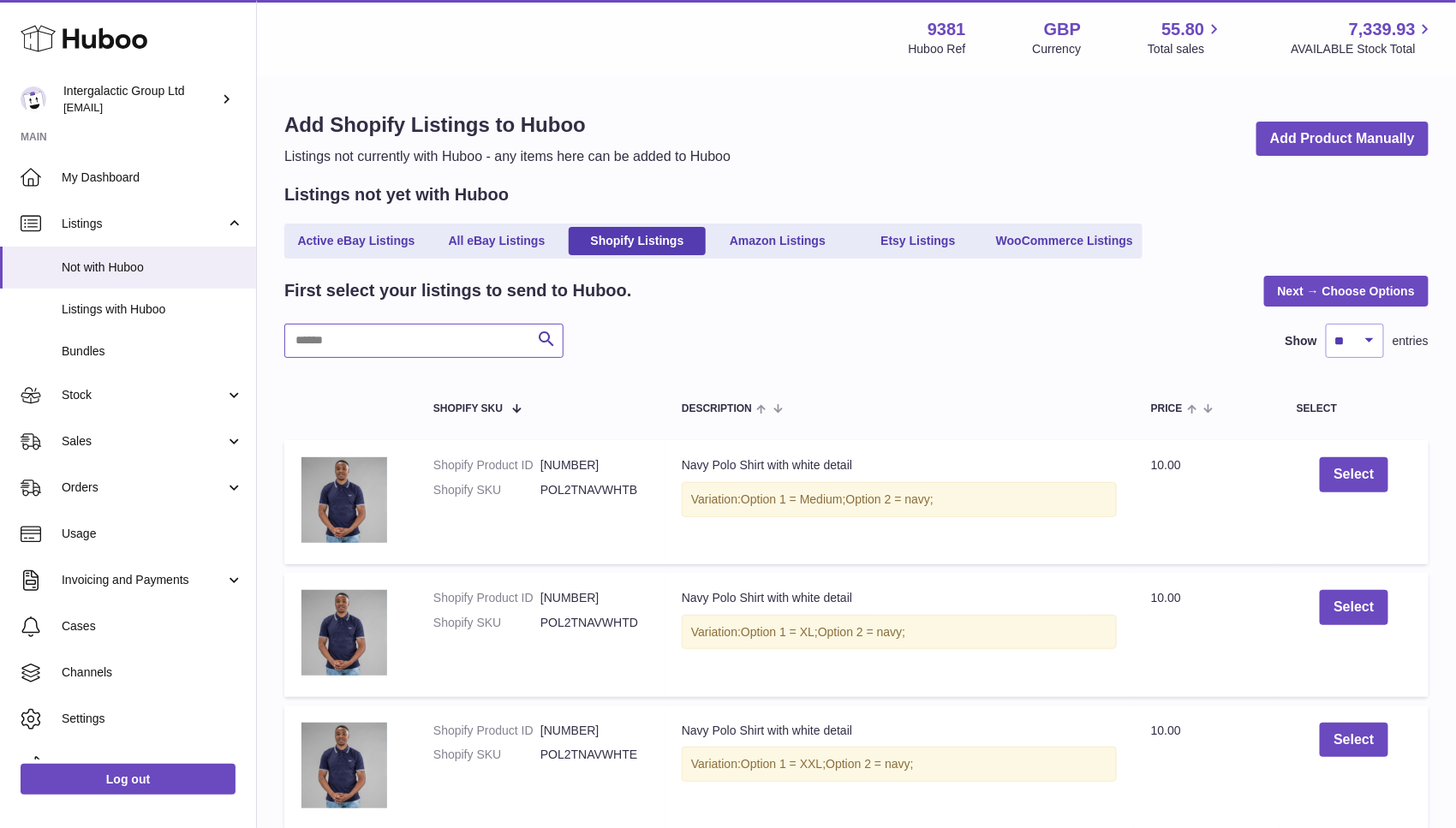 click at bounding box center (424, 341) 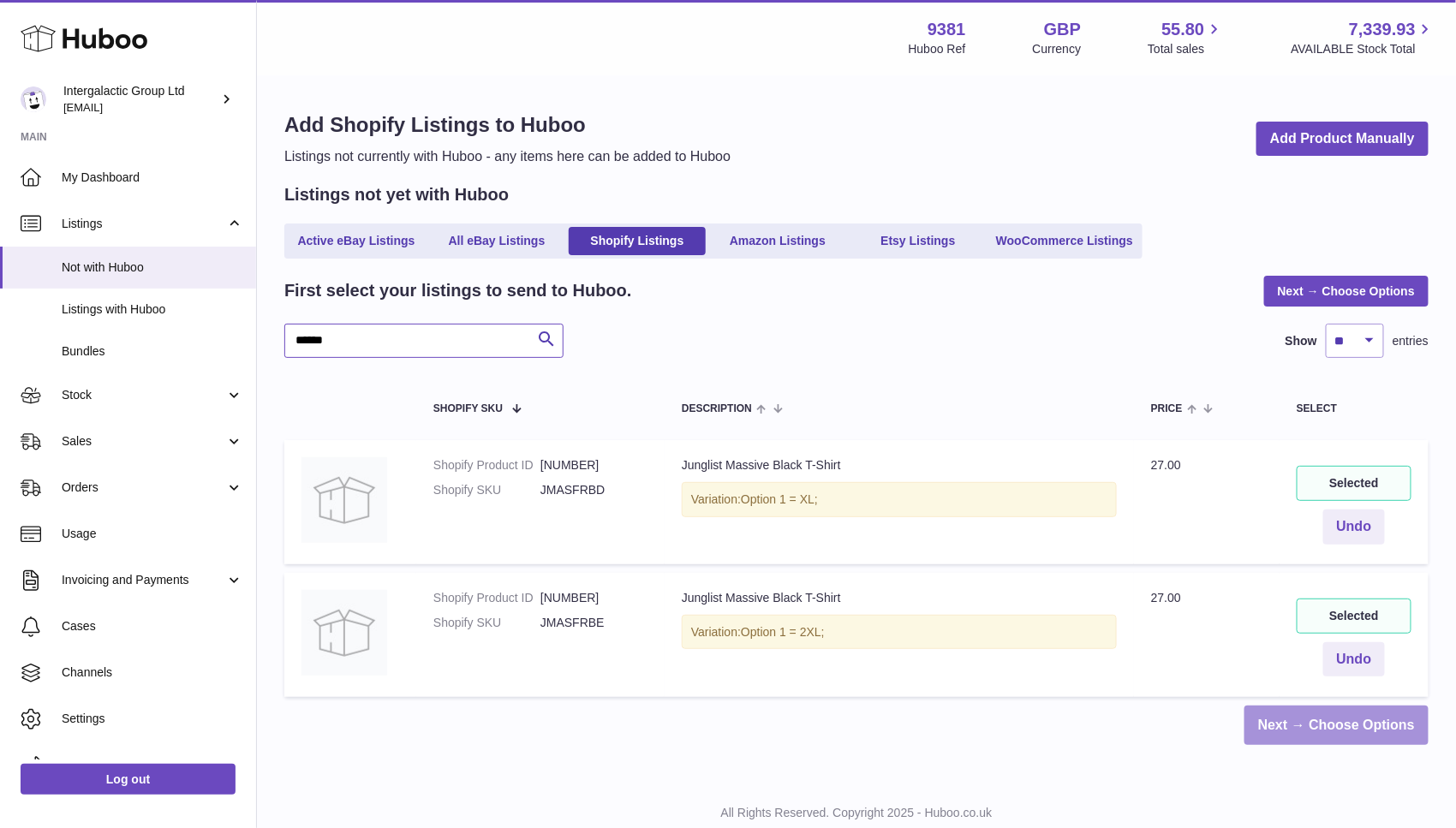 type on "******" 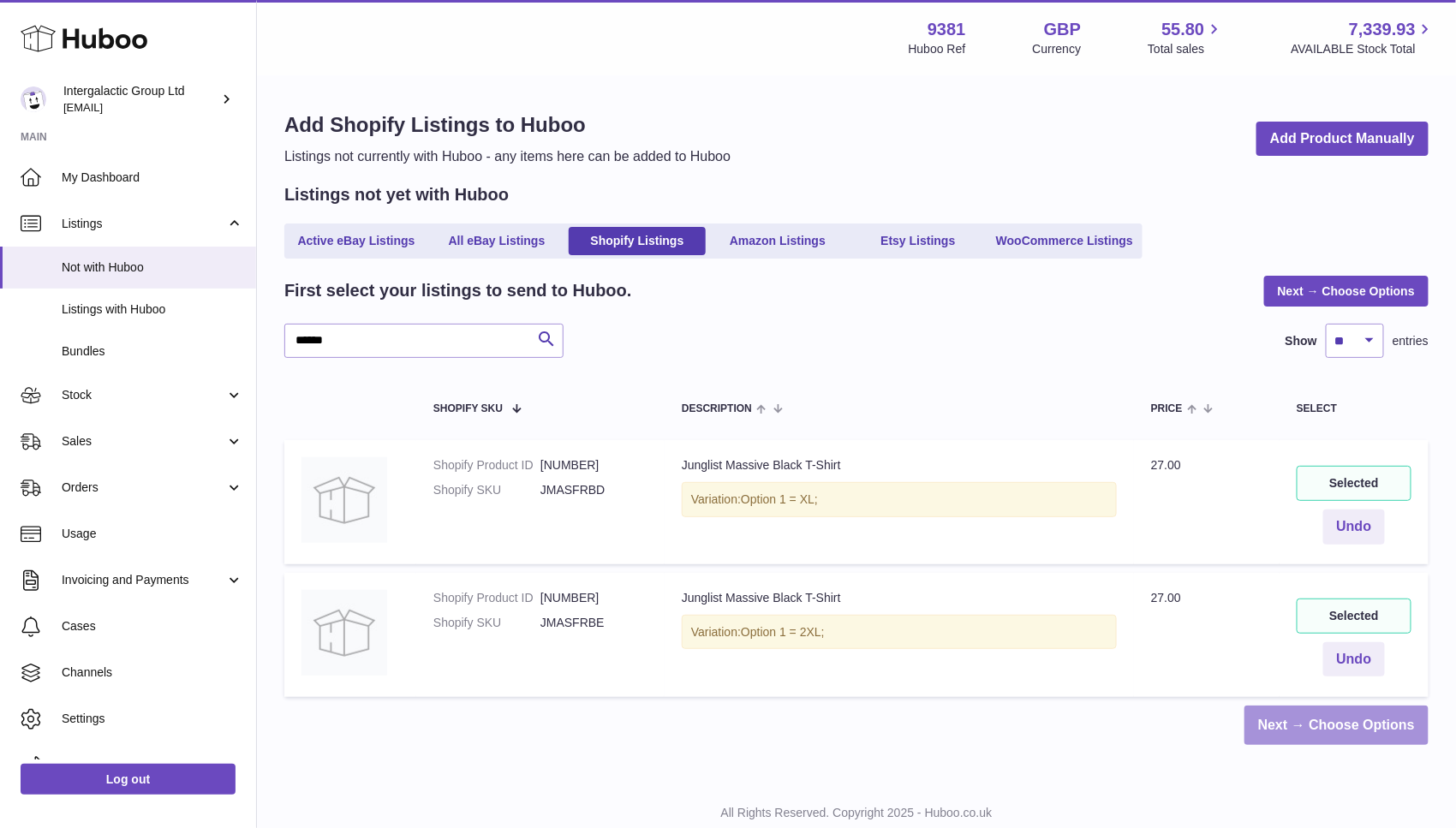 click on "Next → Choose Options" at bounding box center (1336, 725) 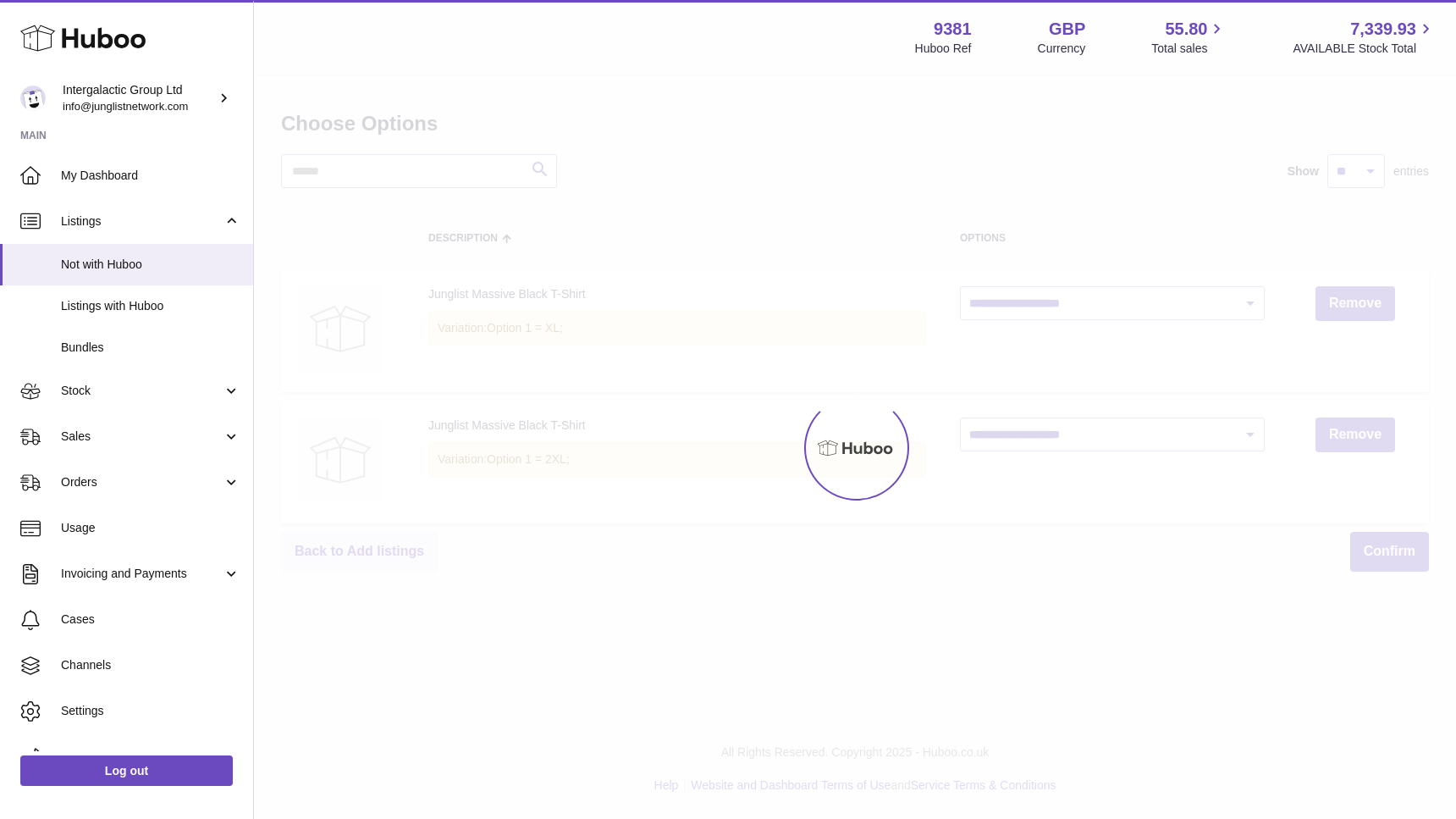 scroll, scrollTop: 0, scrollLeft: 0, axis: both 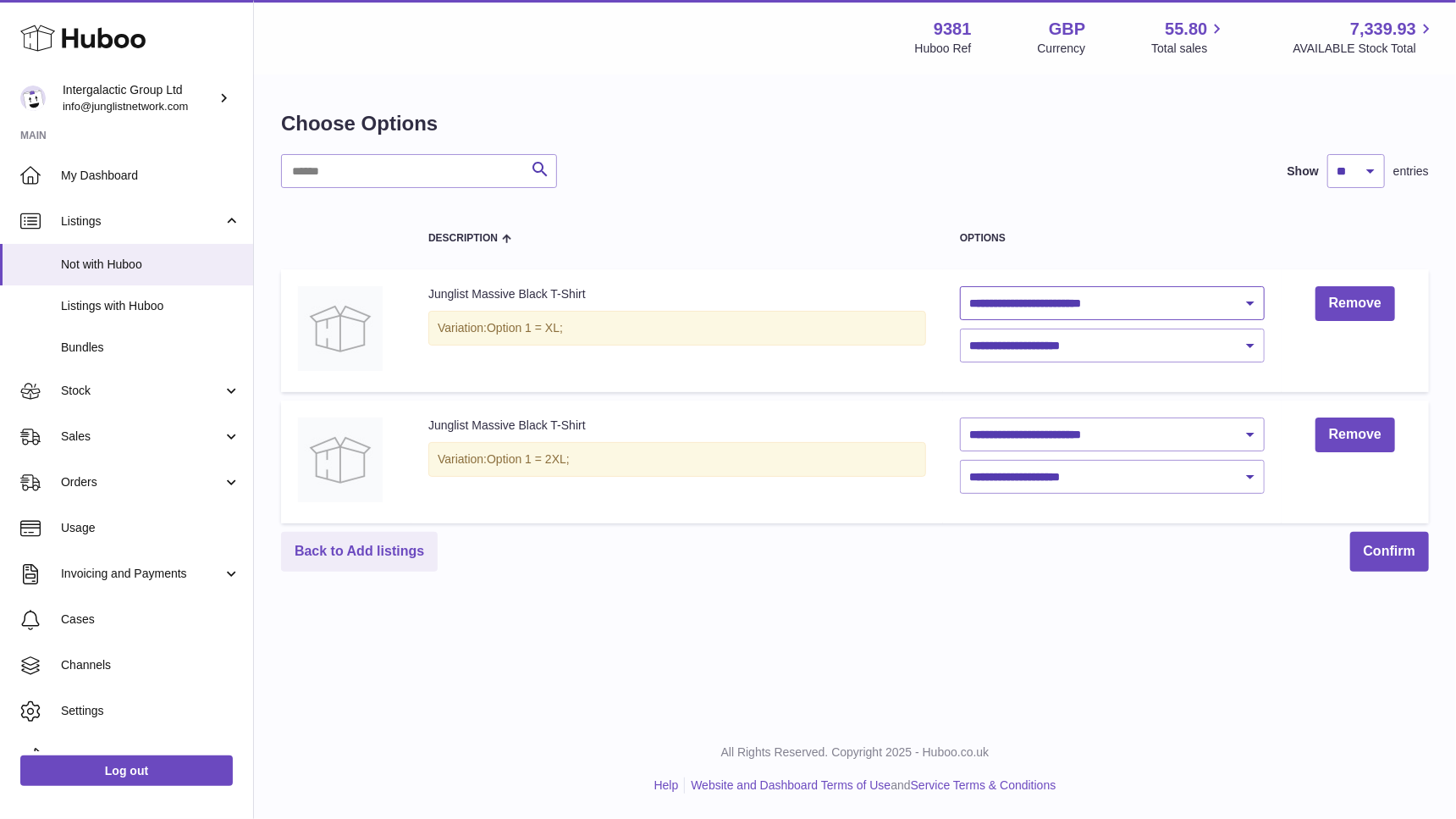 click on "**********" at bounding box center [1112, 303] 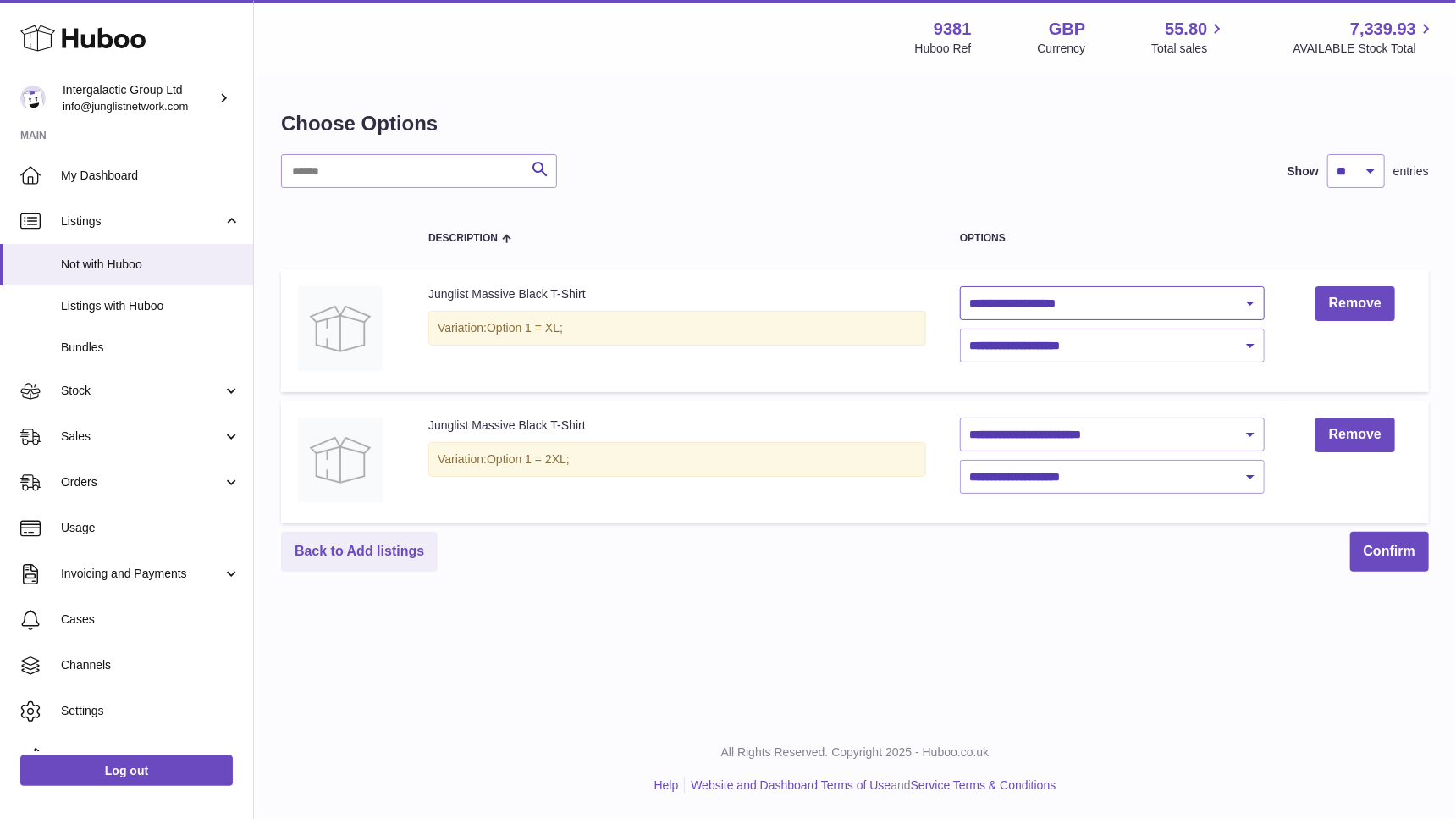 click on "**********" at bounding box center [1112, 303] 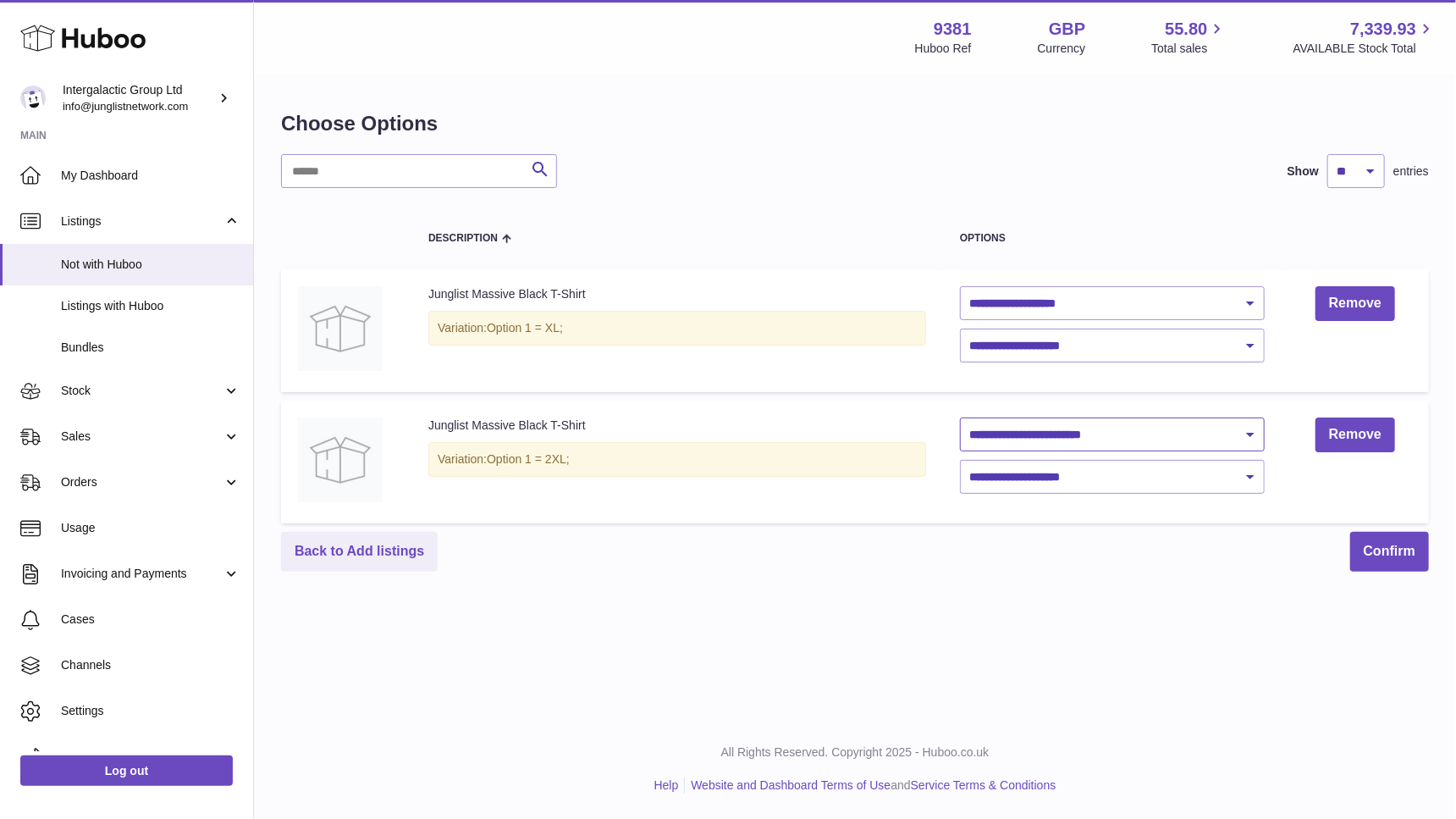 click on "**********" at bounding box center [1112, 434] 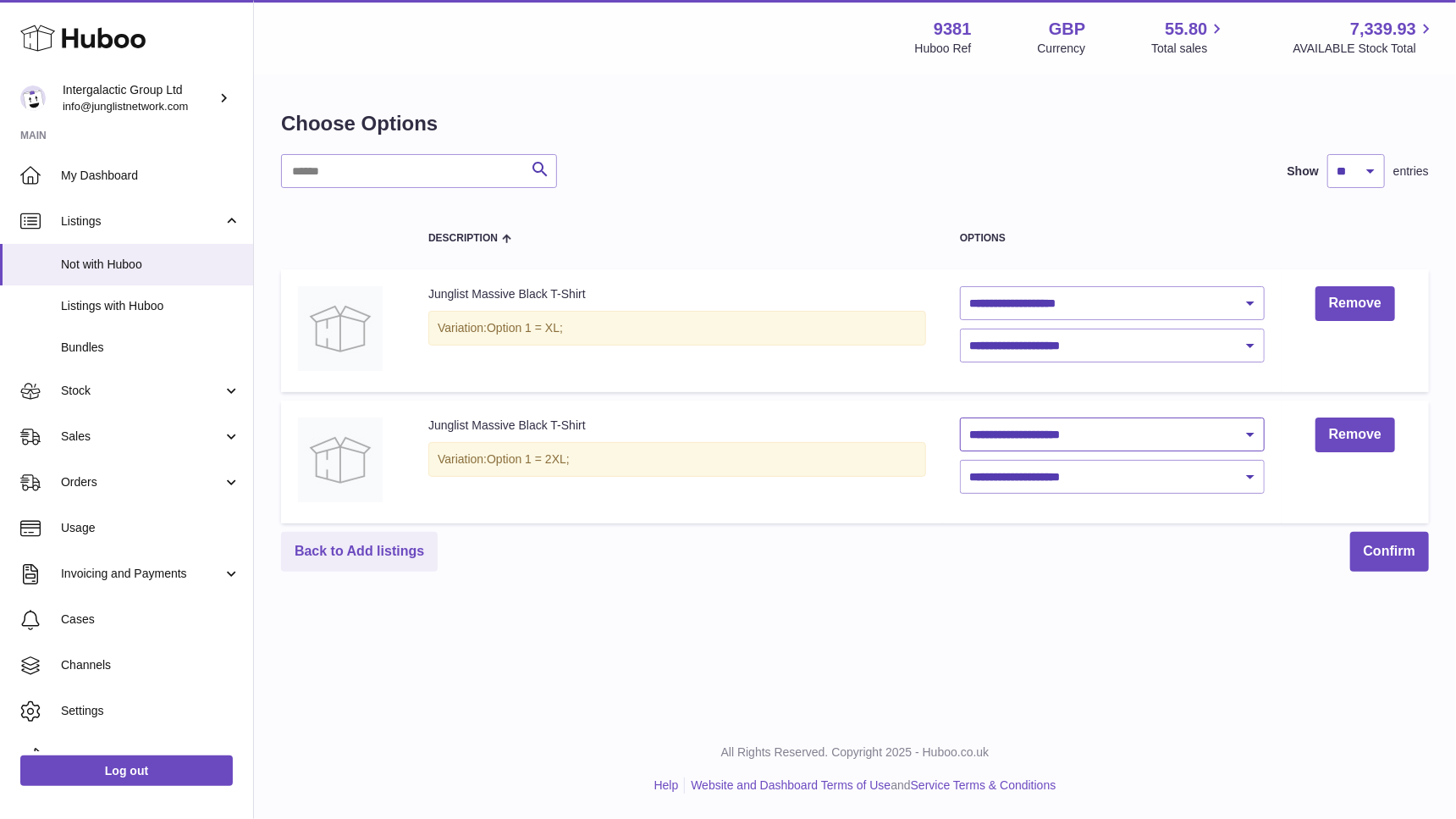 click on "**********" at bounding box center [1112, 434] 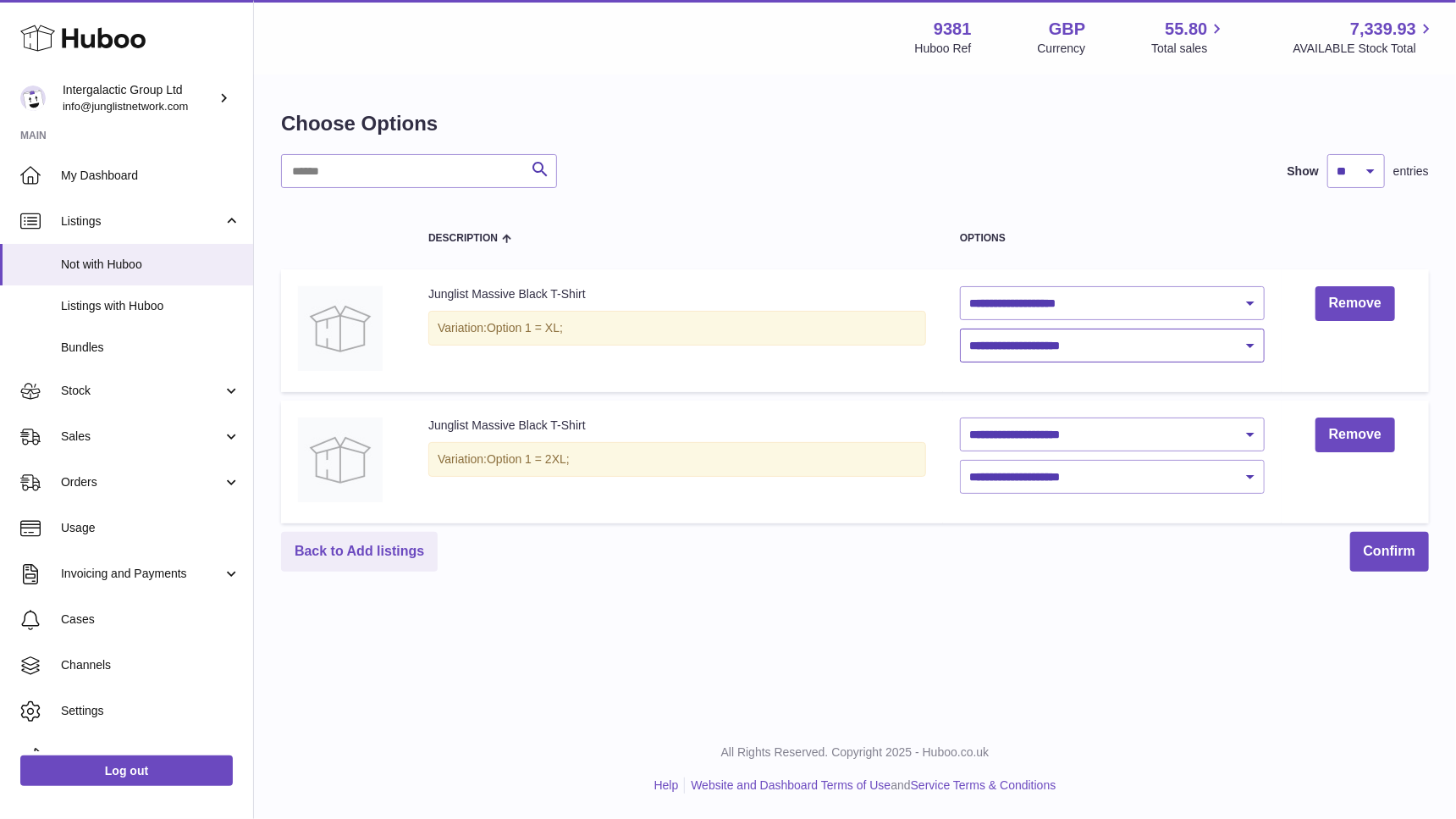 click on "**********" at bounding box center [1112, 346] 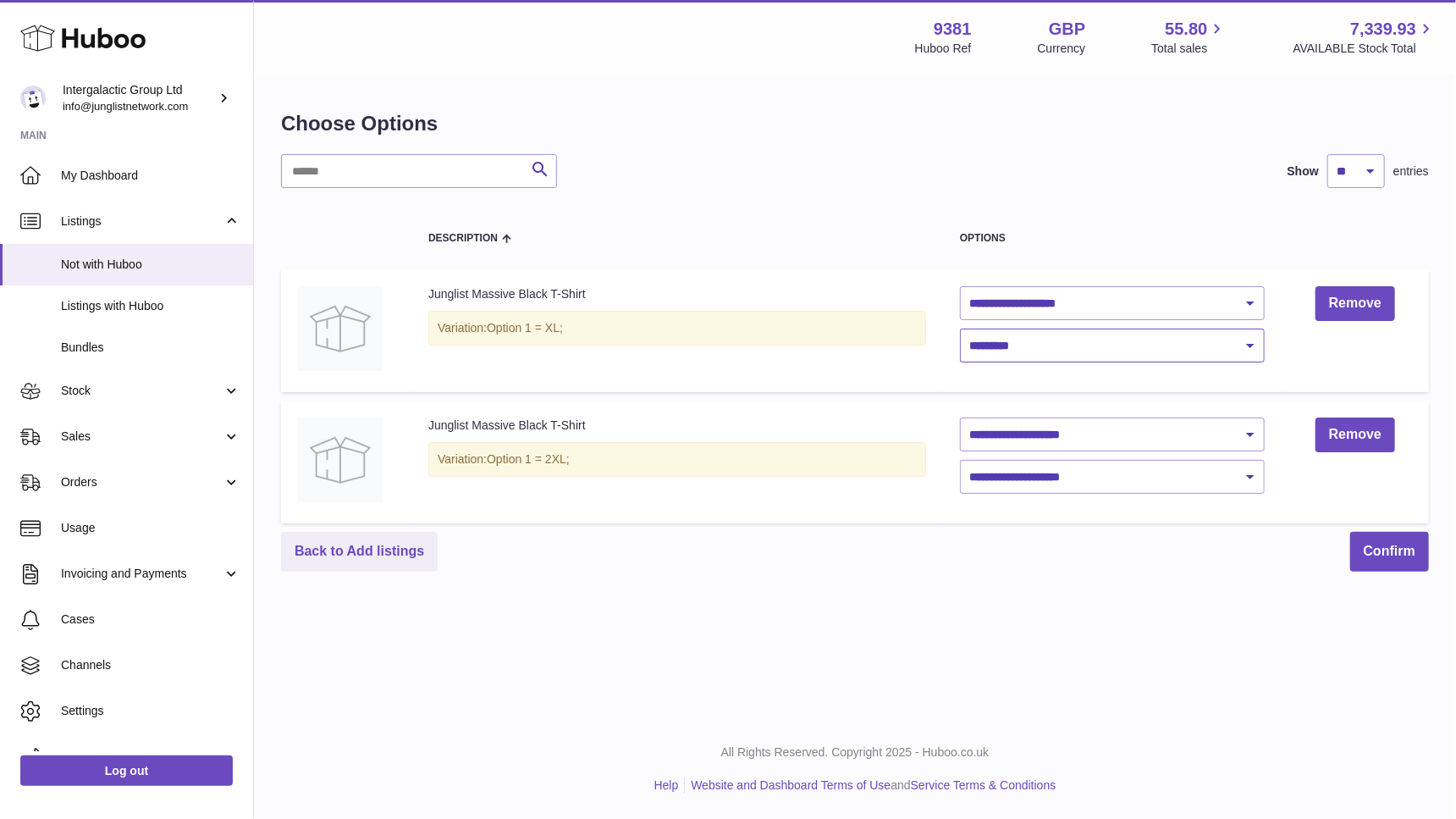 click on "**********" at bounding box center (1112, 346) 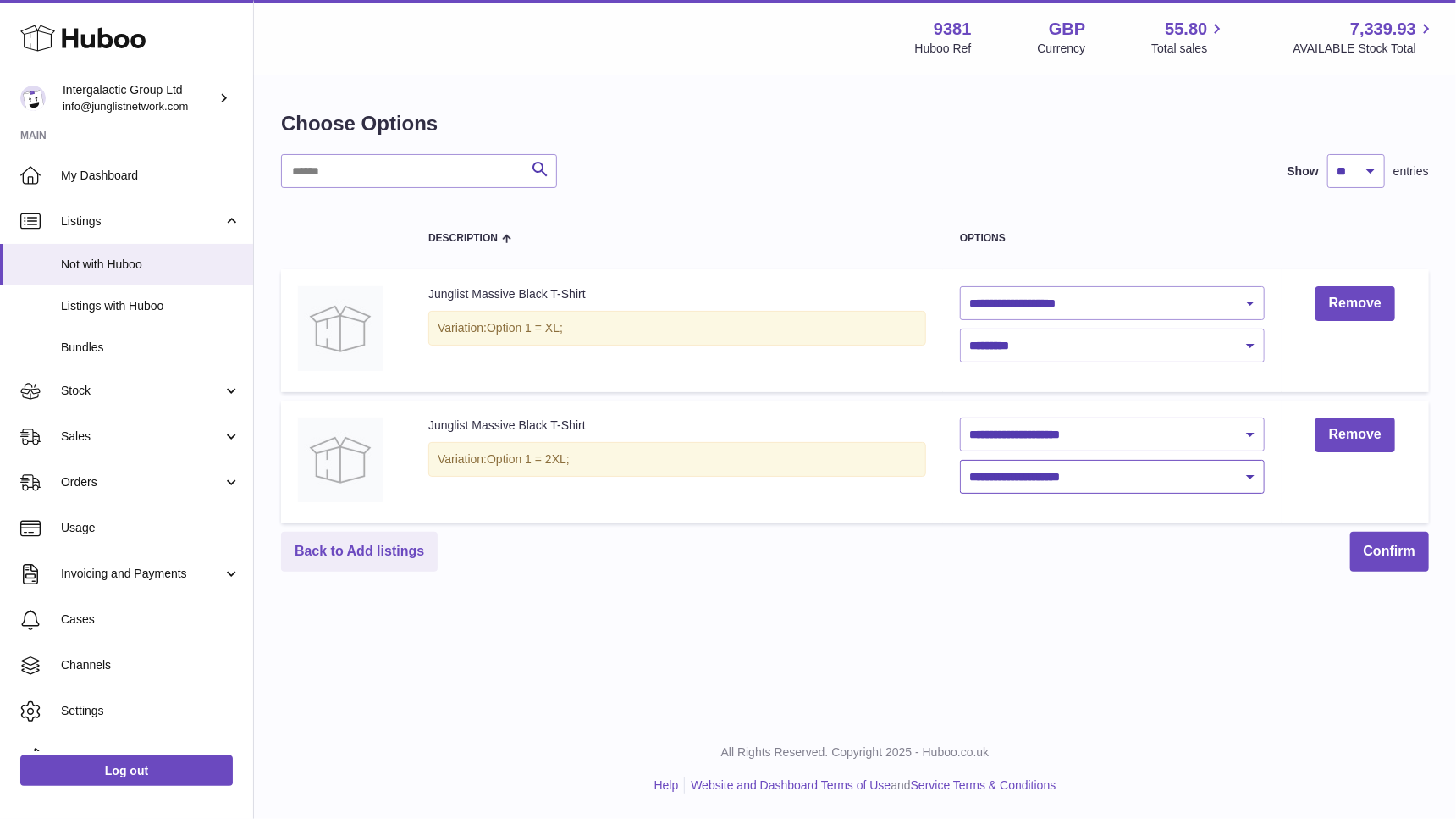 click on "**********" at bounding box center (1112, 477) 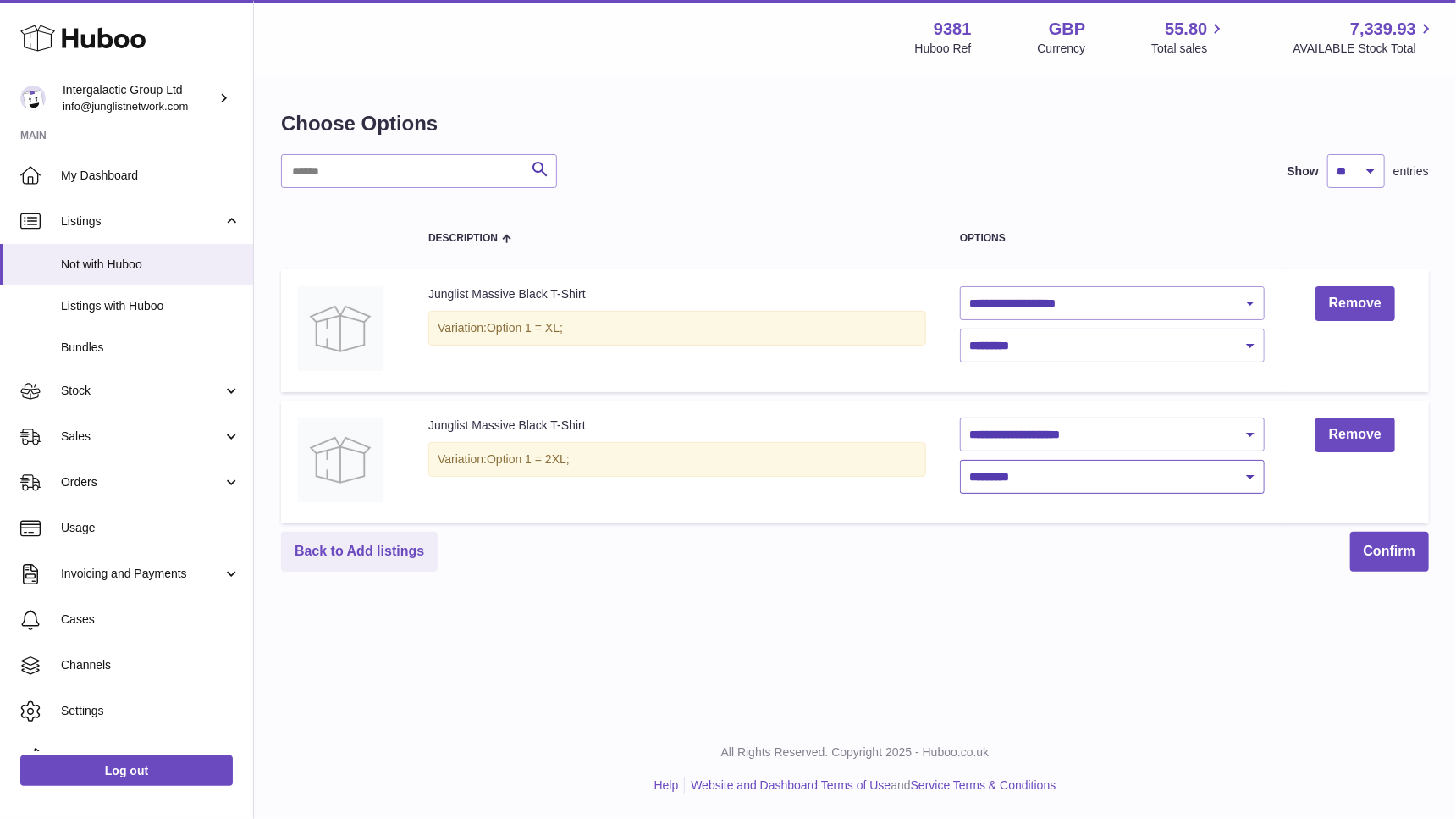 click on "**********" at bounding box center [1112, 477] 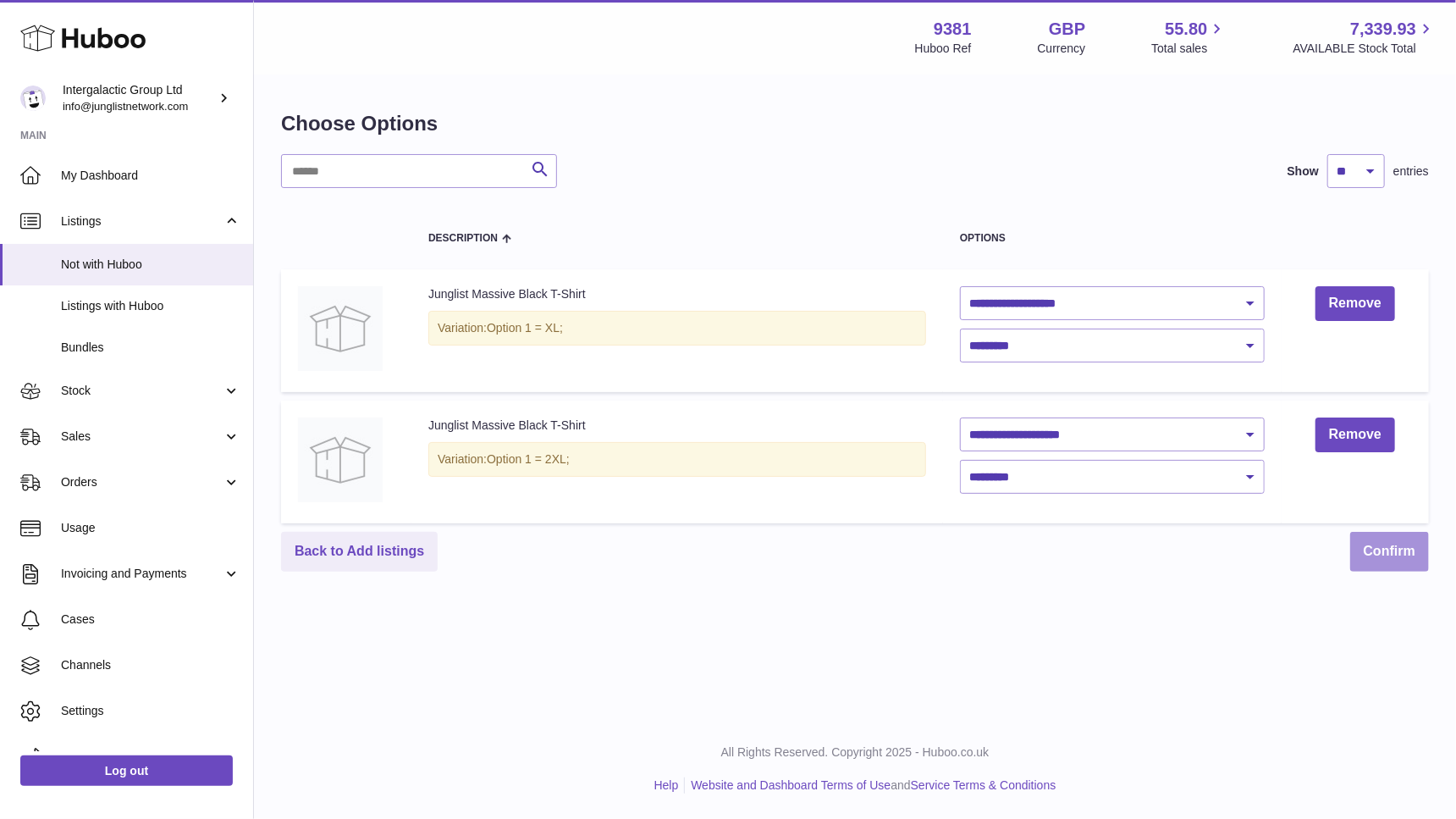 click on "Confirm" at bounding box center (1389, 551) 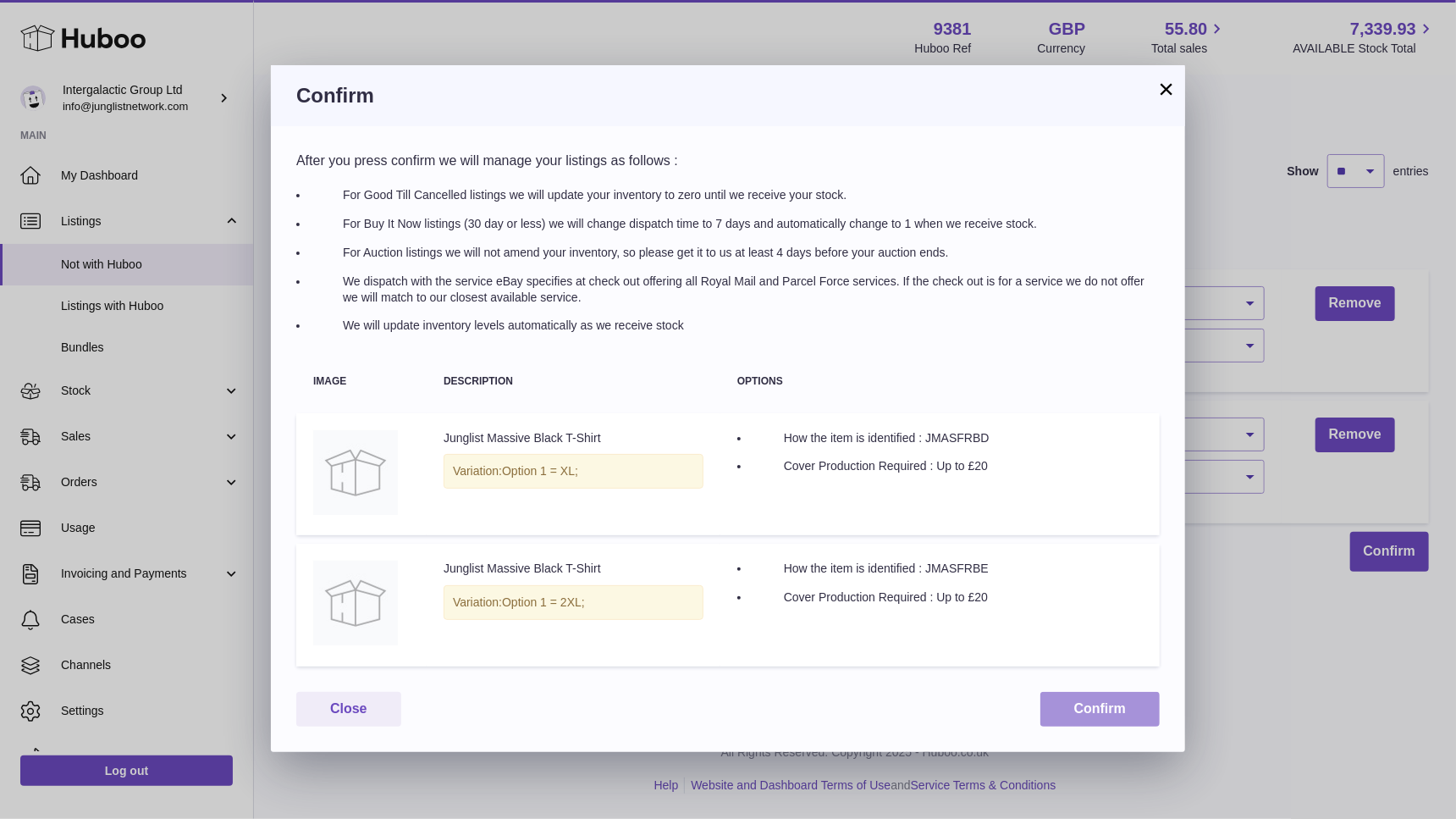 click on "Confirm" at bounding box center [1100, 709] 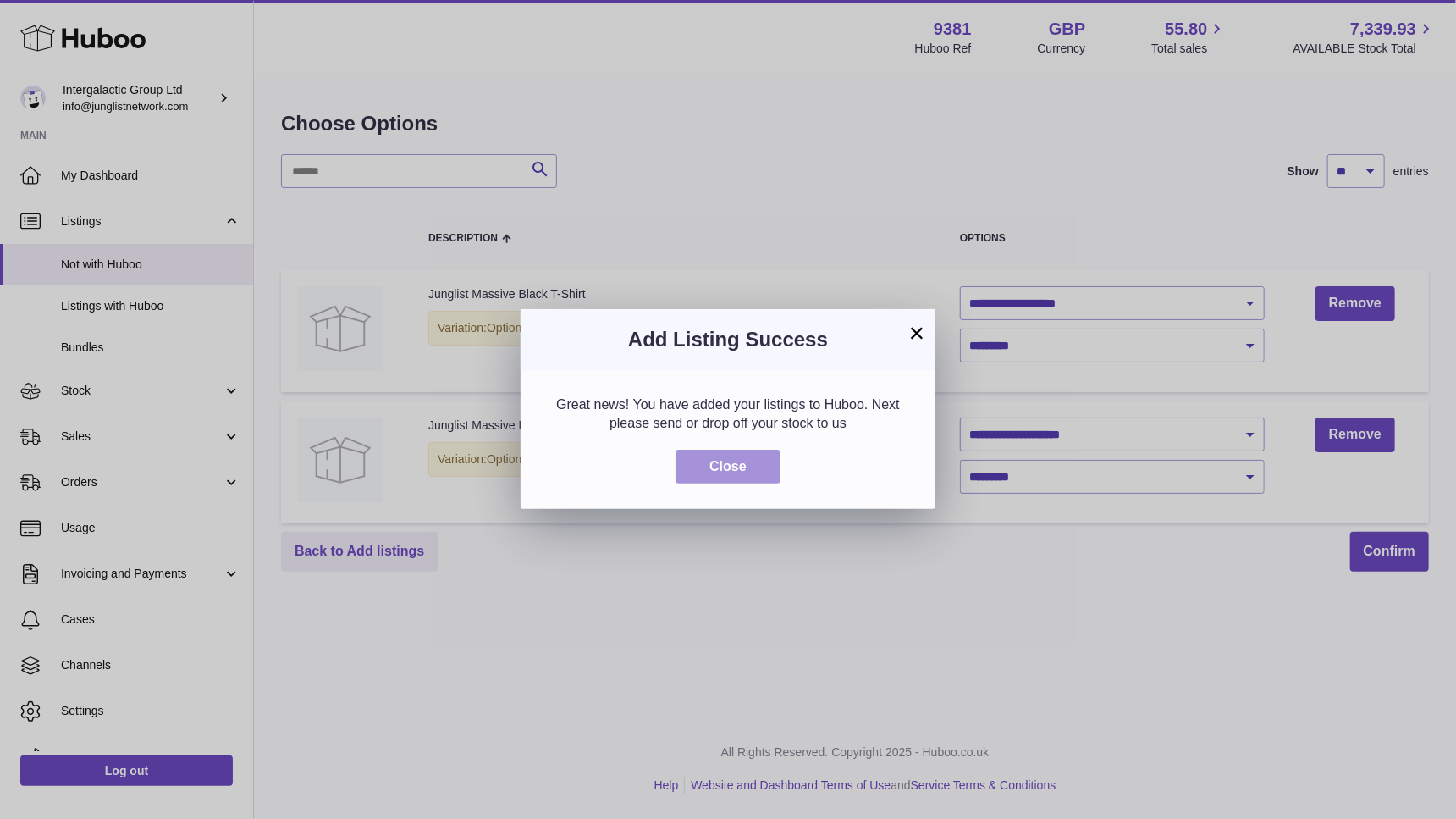 click on "Close" at bounding box center [728, 467] 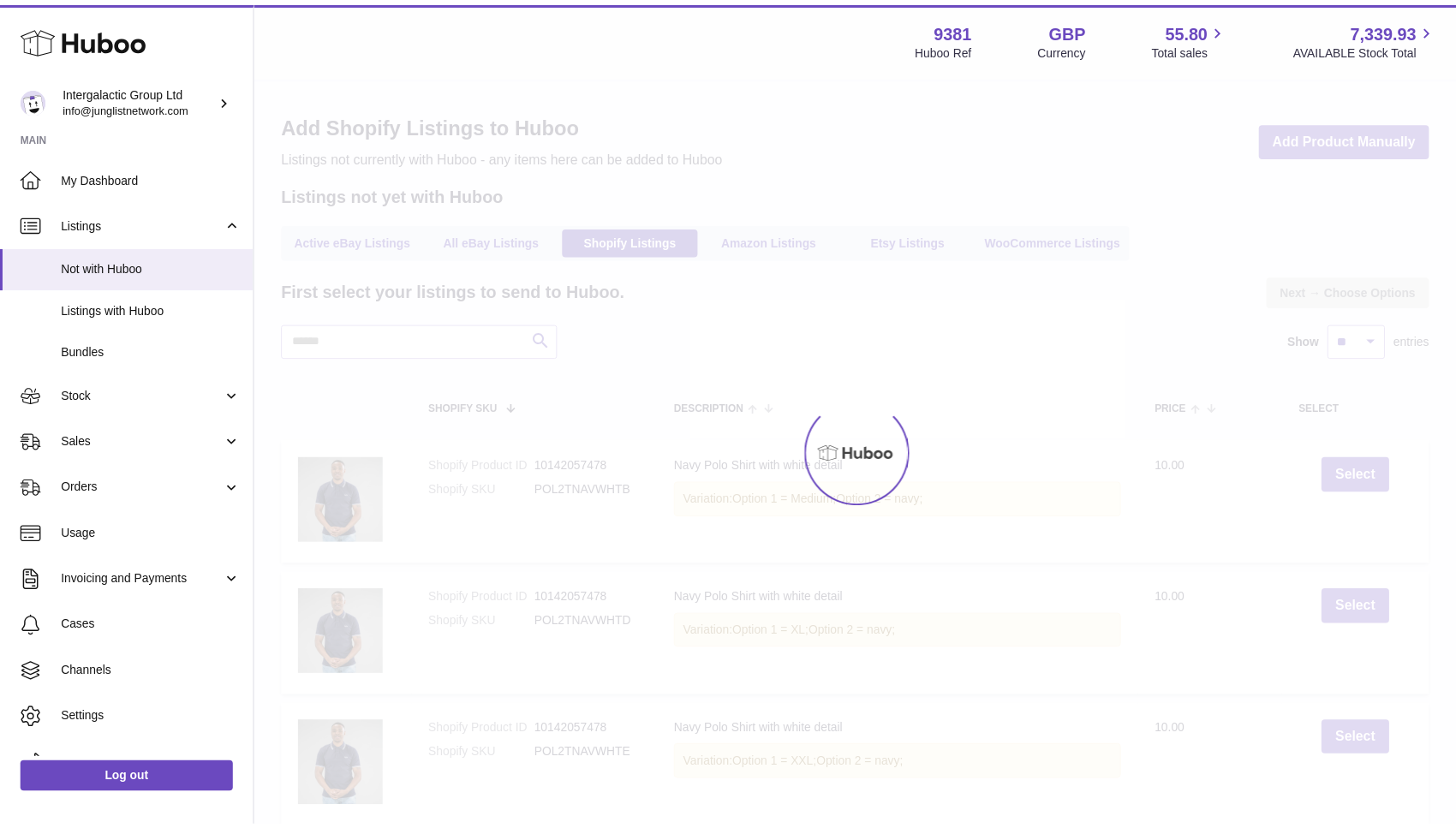 scroll, scrollTop: 0, scrollLeft: 0, axis: both 